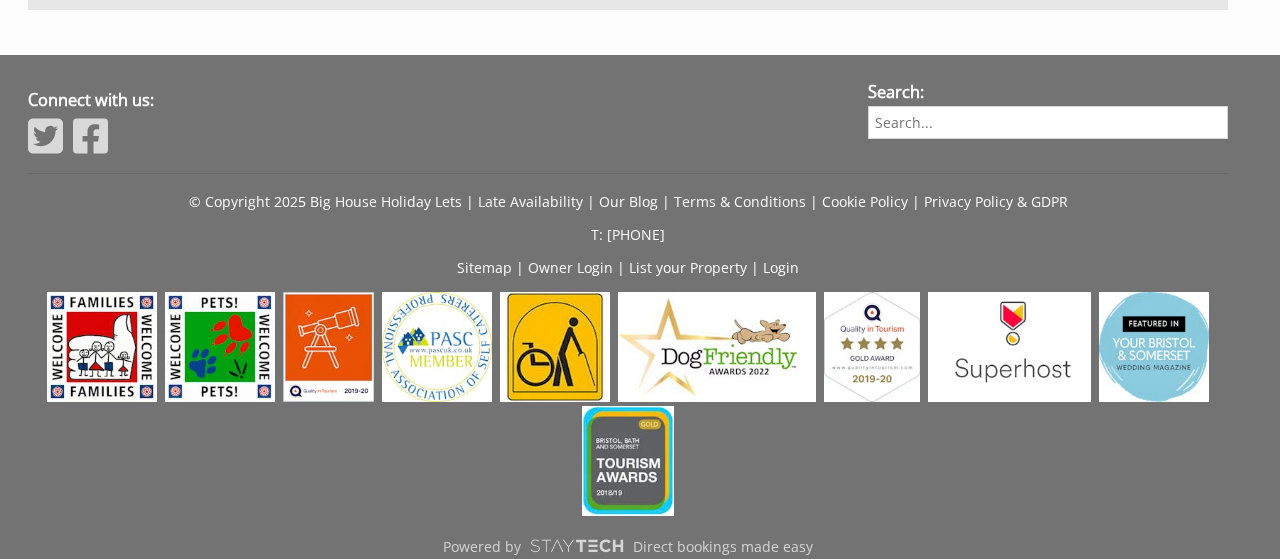 scroll, scrollTop: 2466, scrollLeft: 0, axis: vertical 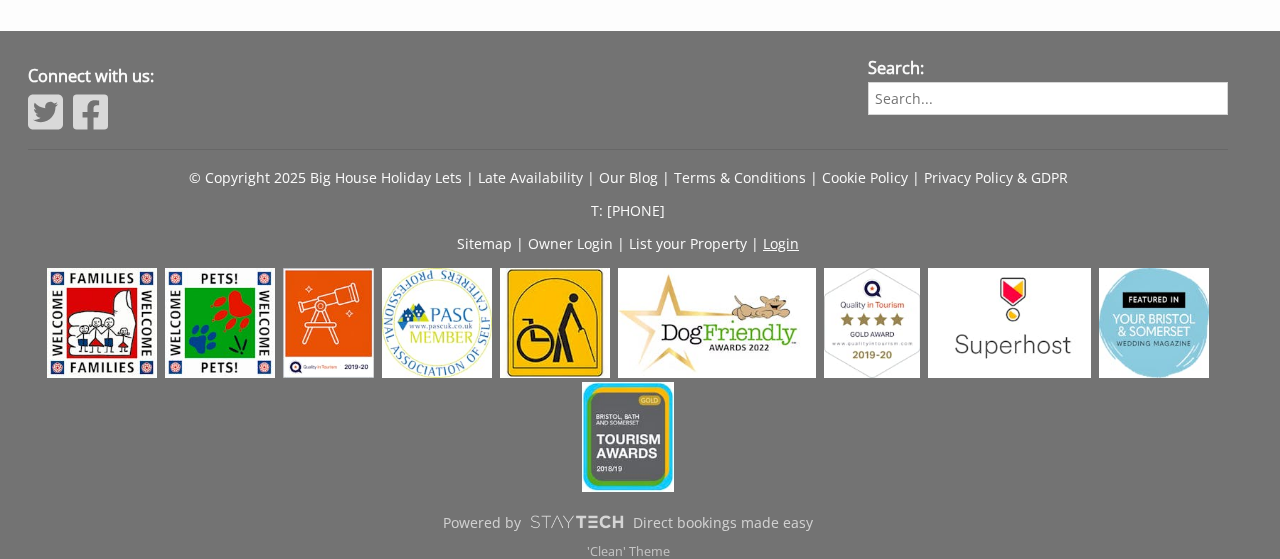 click on "Login" at bounding box center (781, 243) 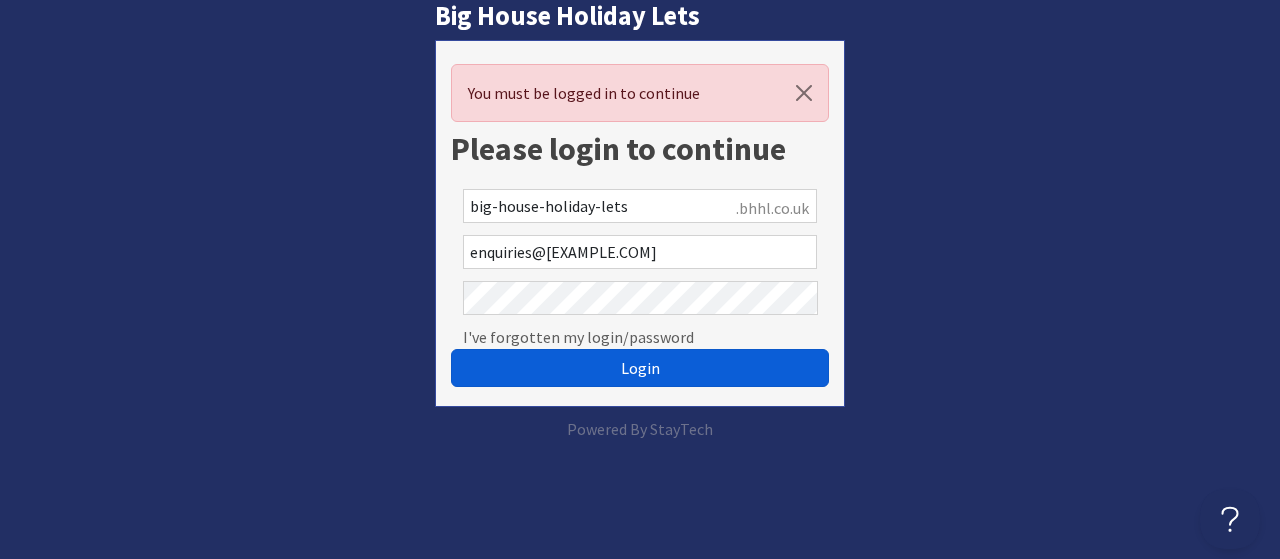 scroll, scrollTop: 0, scrollLeft: 0, axis: both 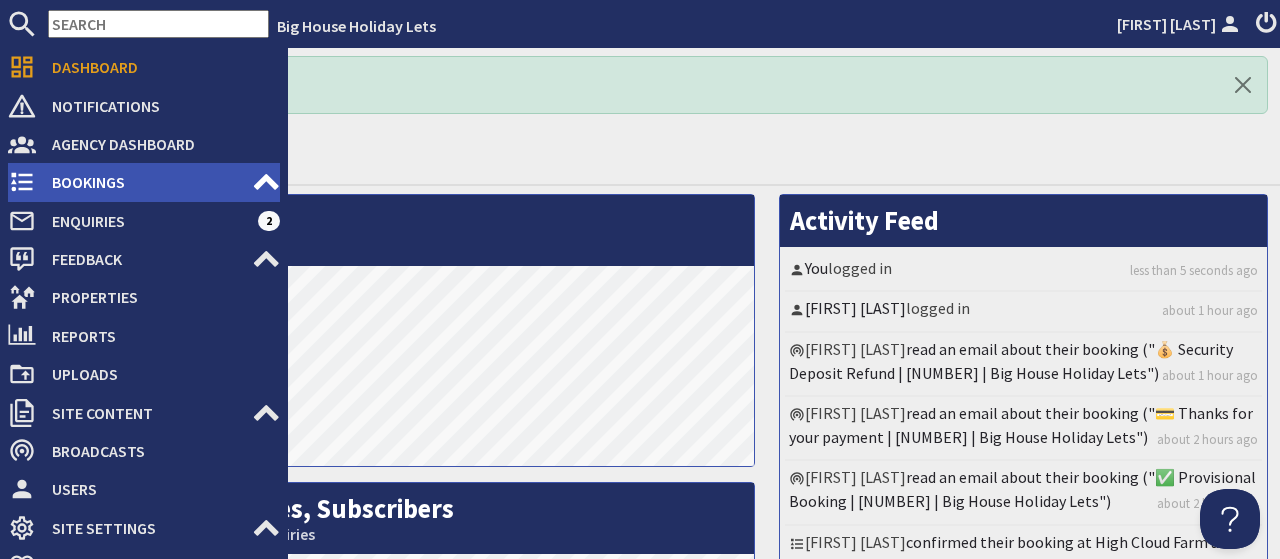 click on "Bookings" at bounding box center (144, 182) 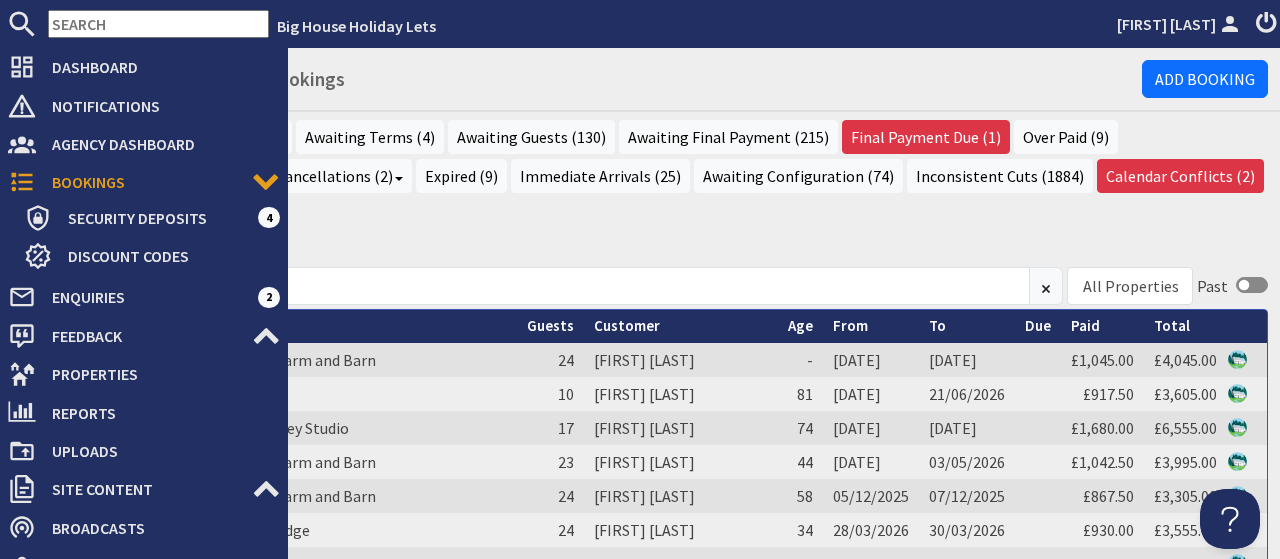 scroll, scrollTop: 0, scrollLeft: 0, axis: both 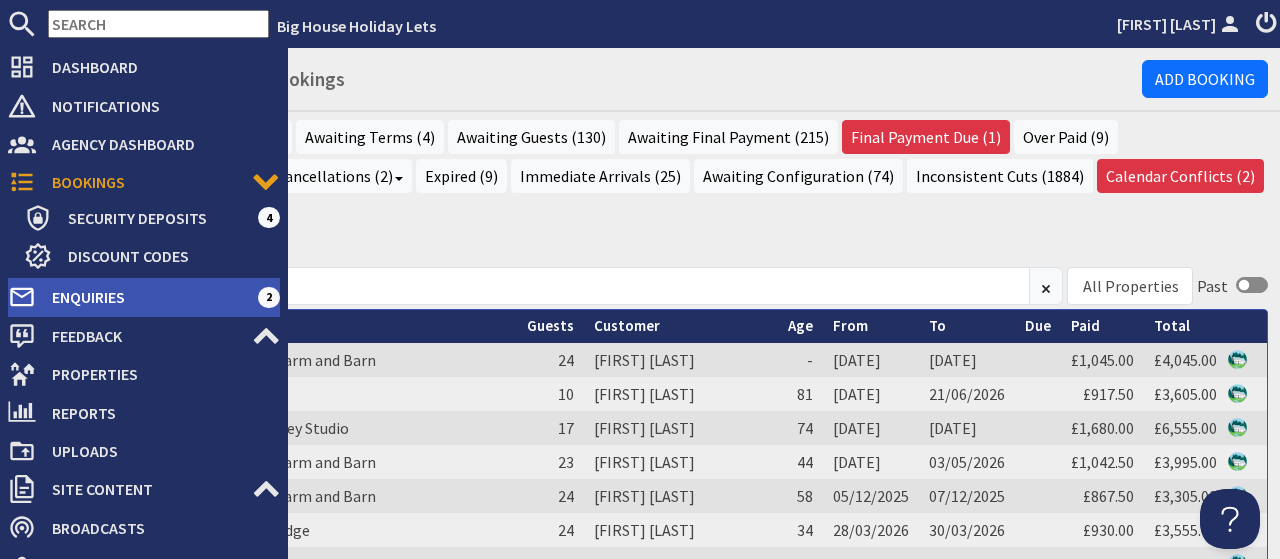 click on "Enquiries" at bounding box center (147, 297) 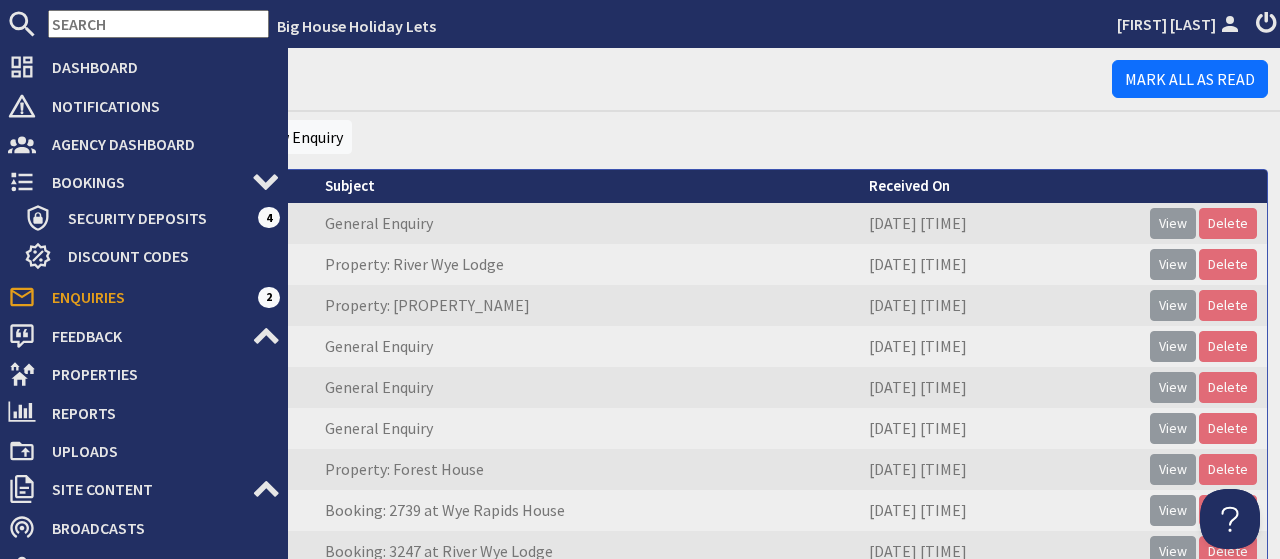 scroll, scrollTop: 0, scrollLeft: 0, axis: both 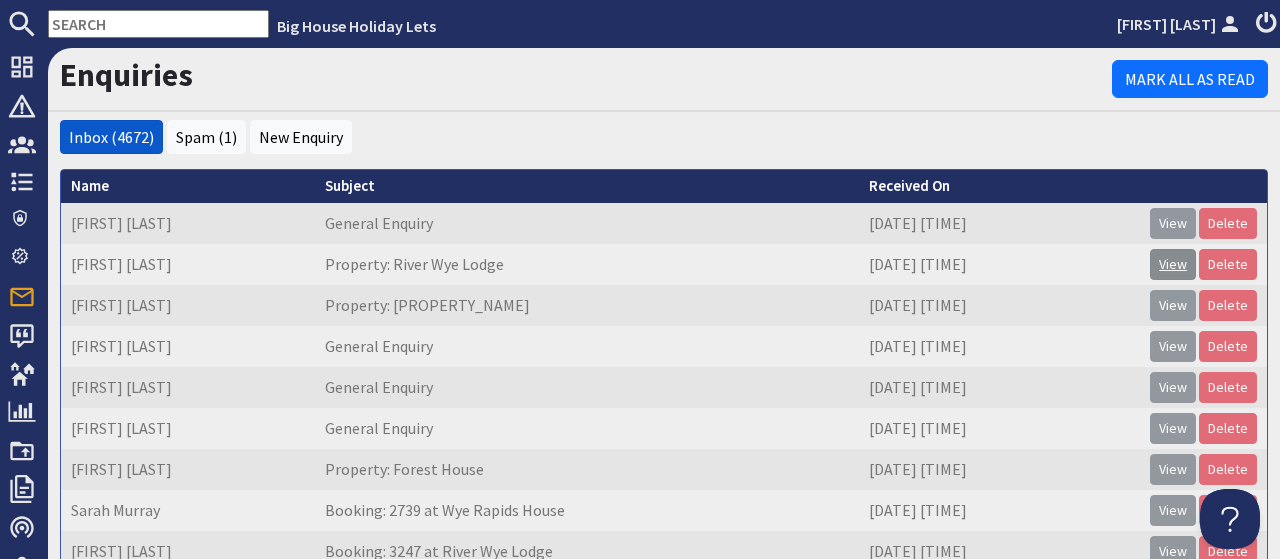 click on "View" at bounding box center (1173, 264) 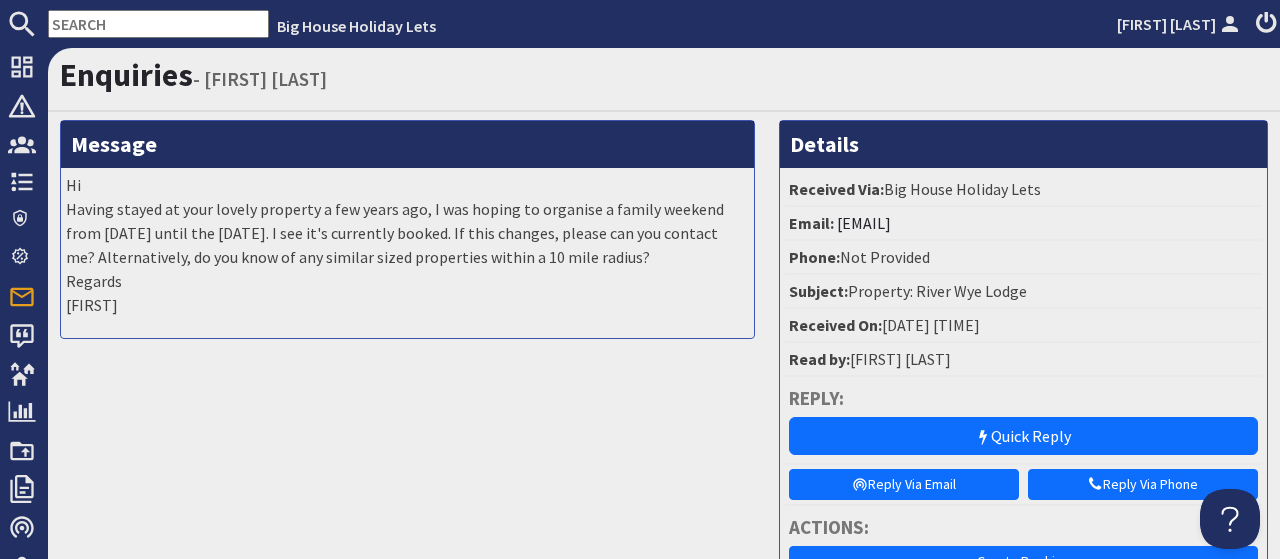 scroll, scrollTop: 0, scrollLeft: 0, axis: both 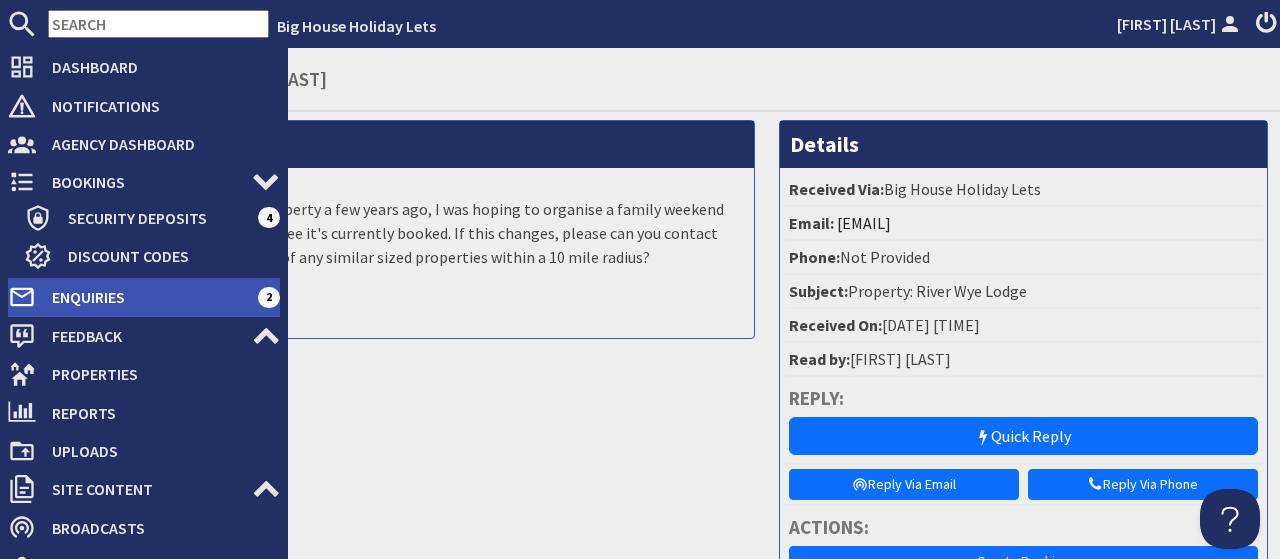 click on "Enquiries" at bounding box center [147, 297] 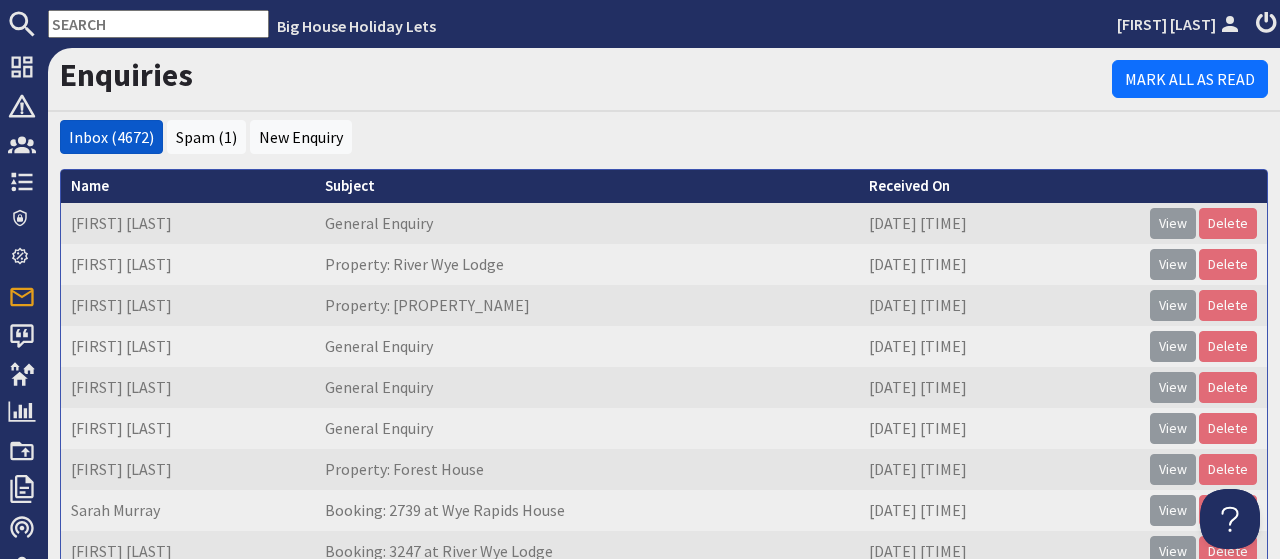 scroll, scrollTop: 0, scrollLeft: 0, axis: both 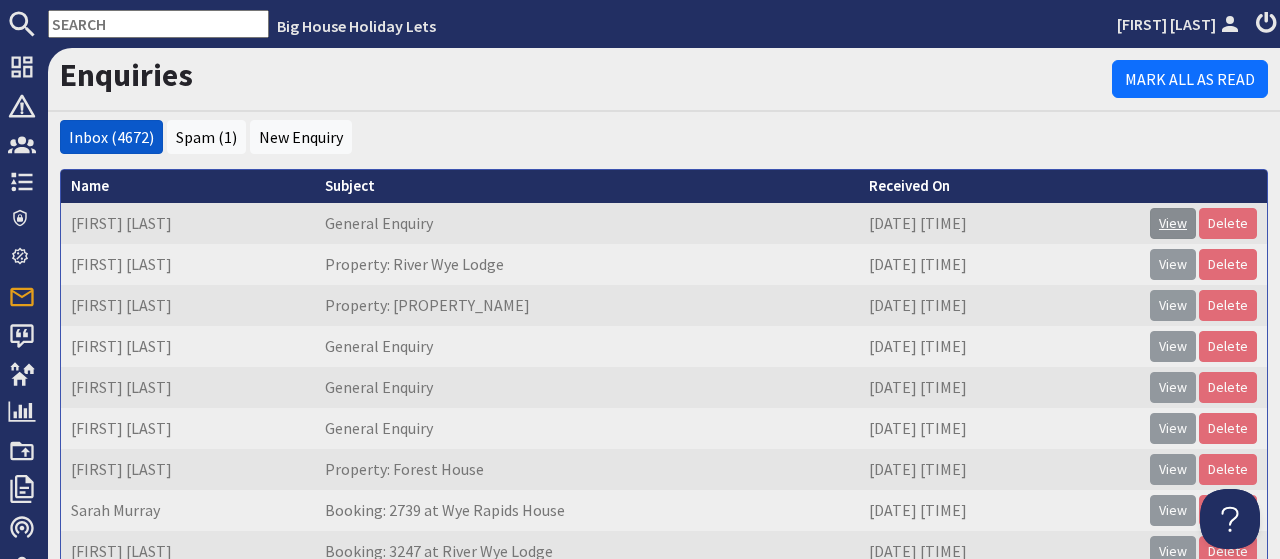 click on "View" at bounding box center (1173, 223) 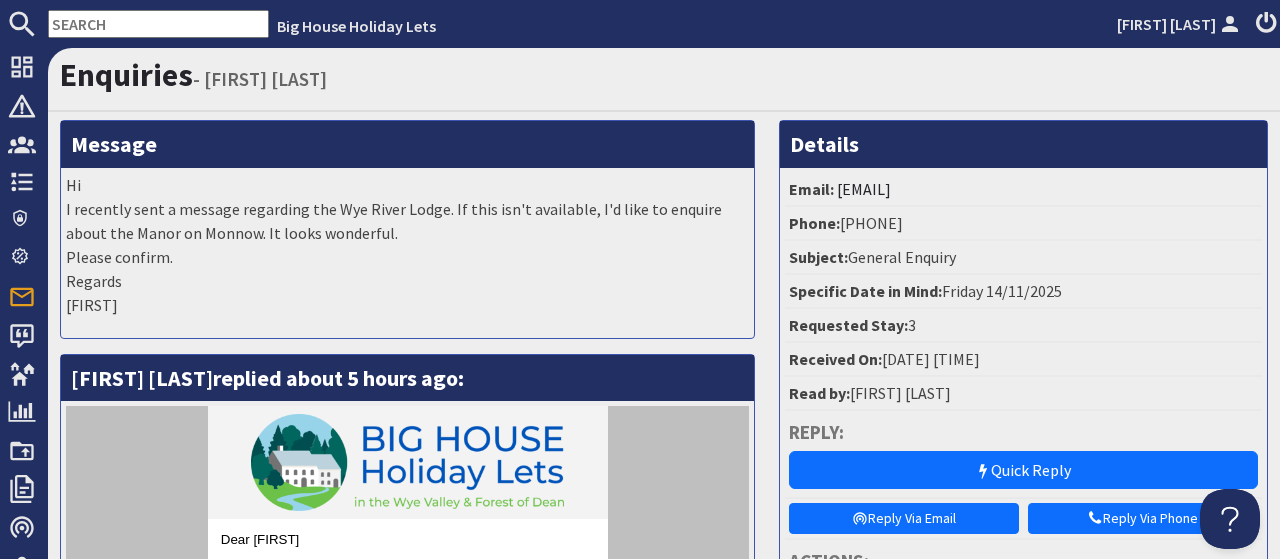 scroll, scrollTop: 0, scrollLeft: 0, axis: both 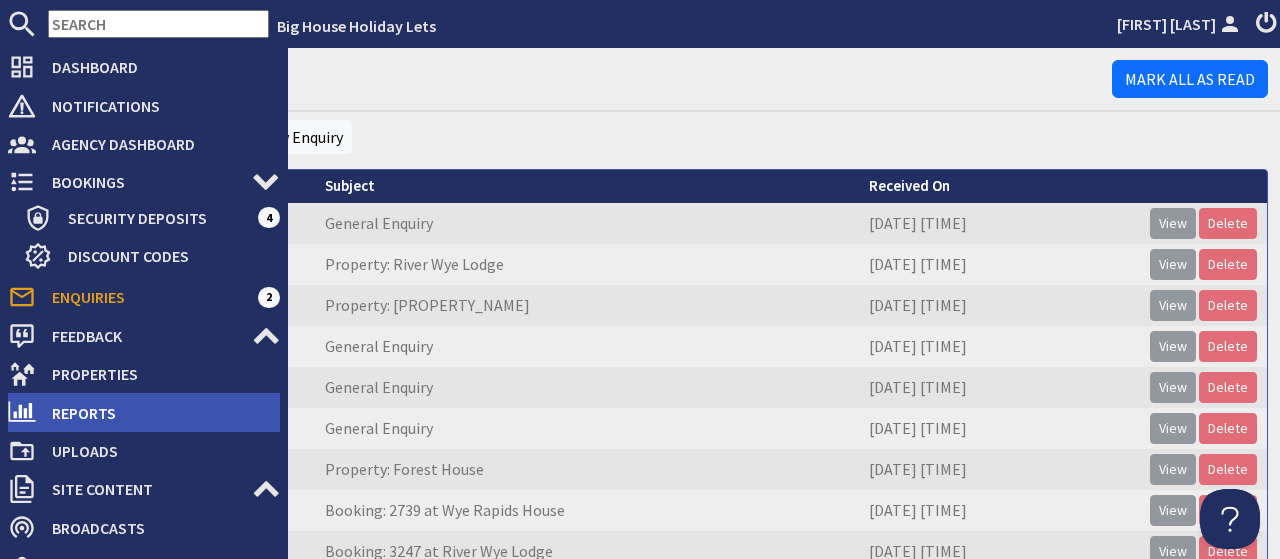click on "Reports" at bounding box center [158, 413] 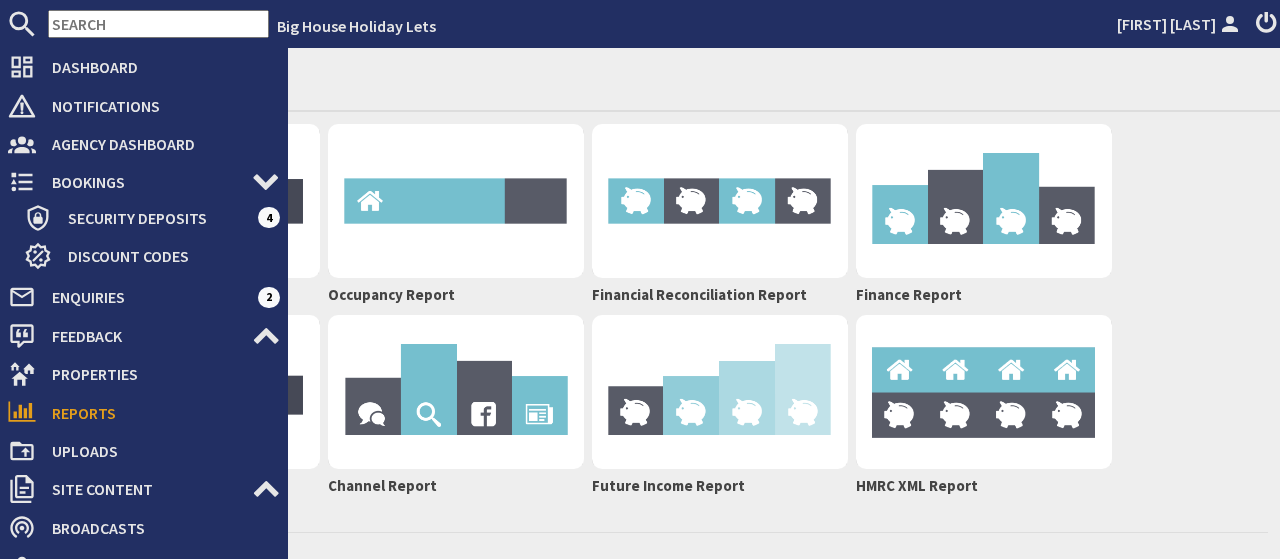 scroll, scrollTop: 0, scrollLeft: 0, axis: both 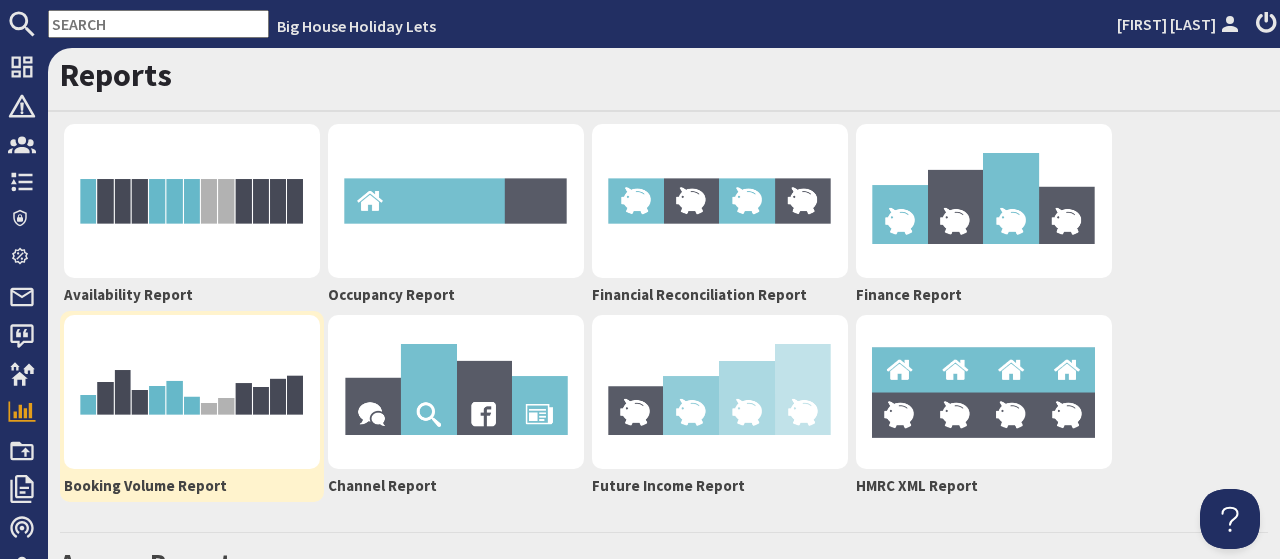 click at bounding box center [192, 392] 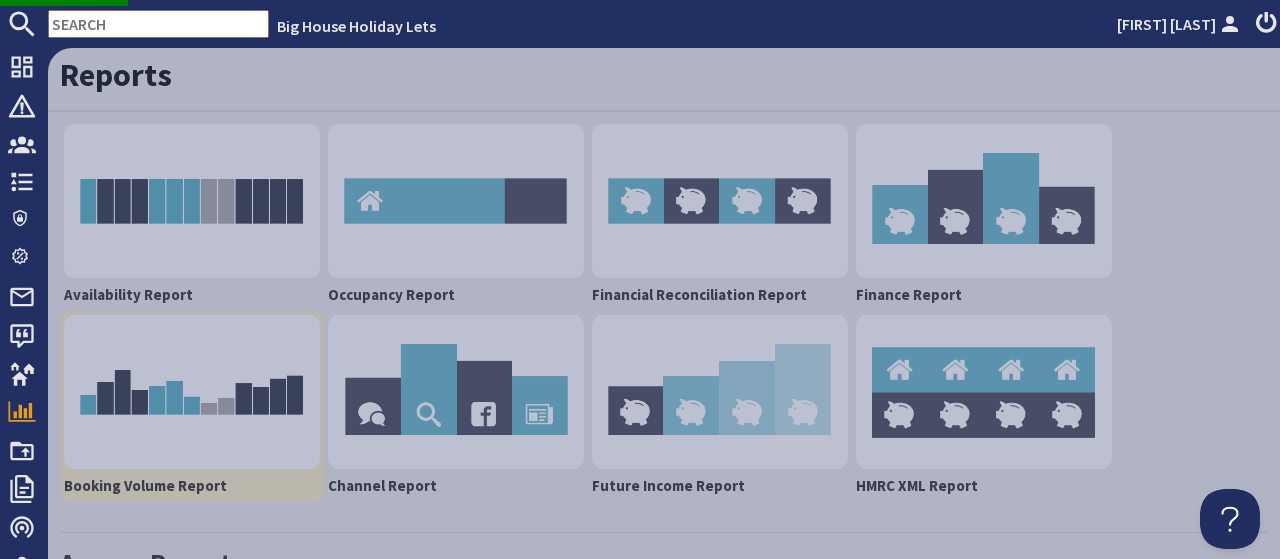 click at bounding box center [192, 392] 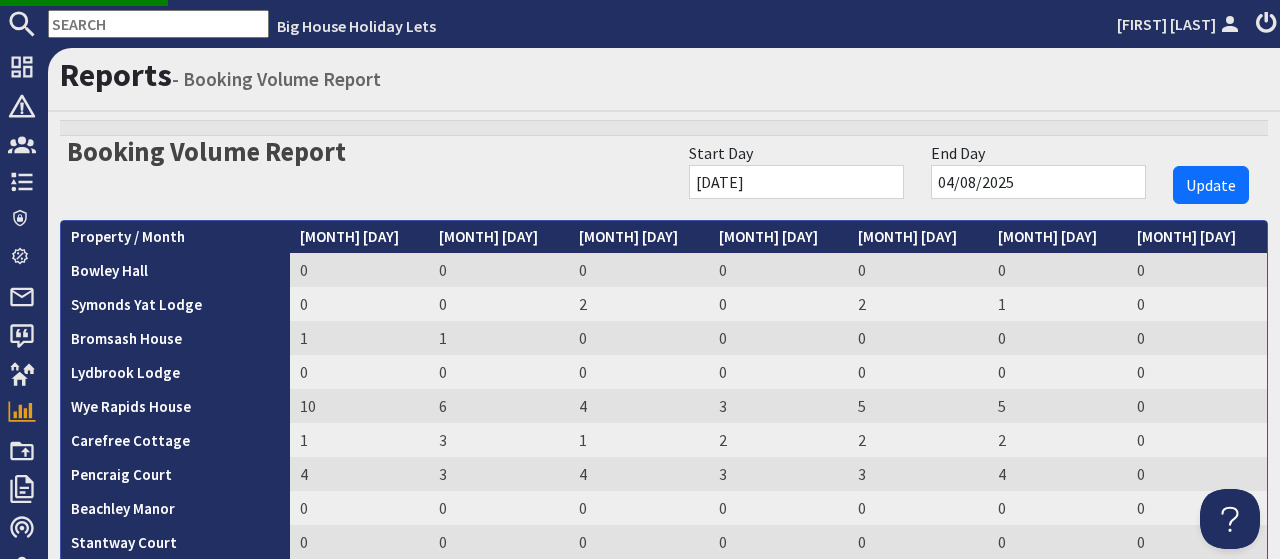 scroll, scrollTop: 0, scrollLeft: 0, axis: both 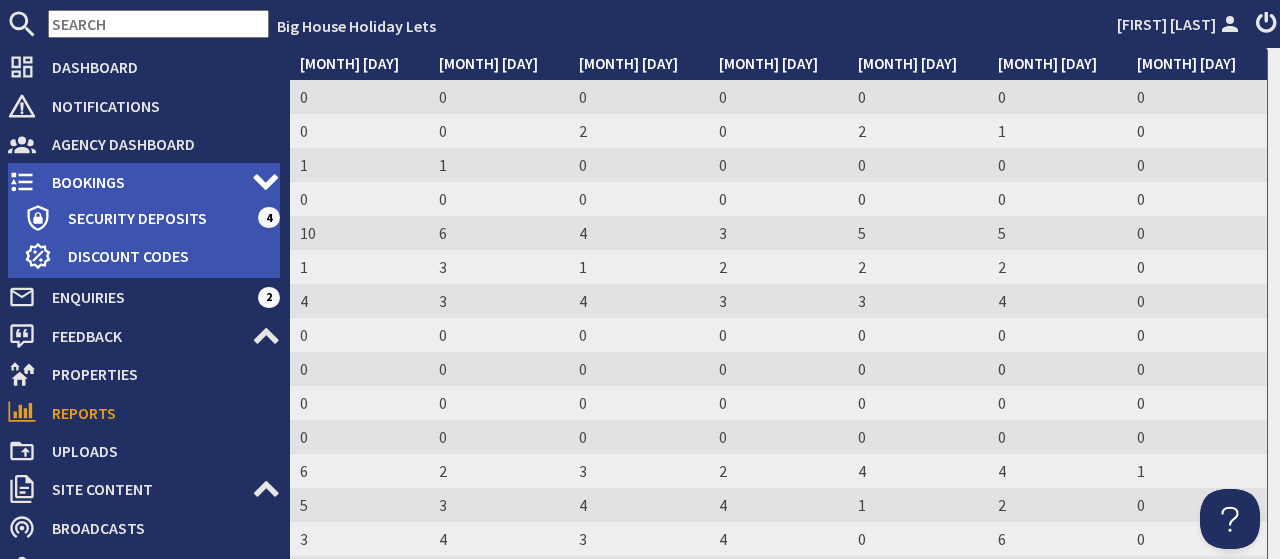 click on "Bookings" at bounding box center [144, 182] 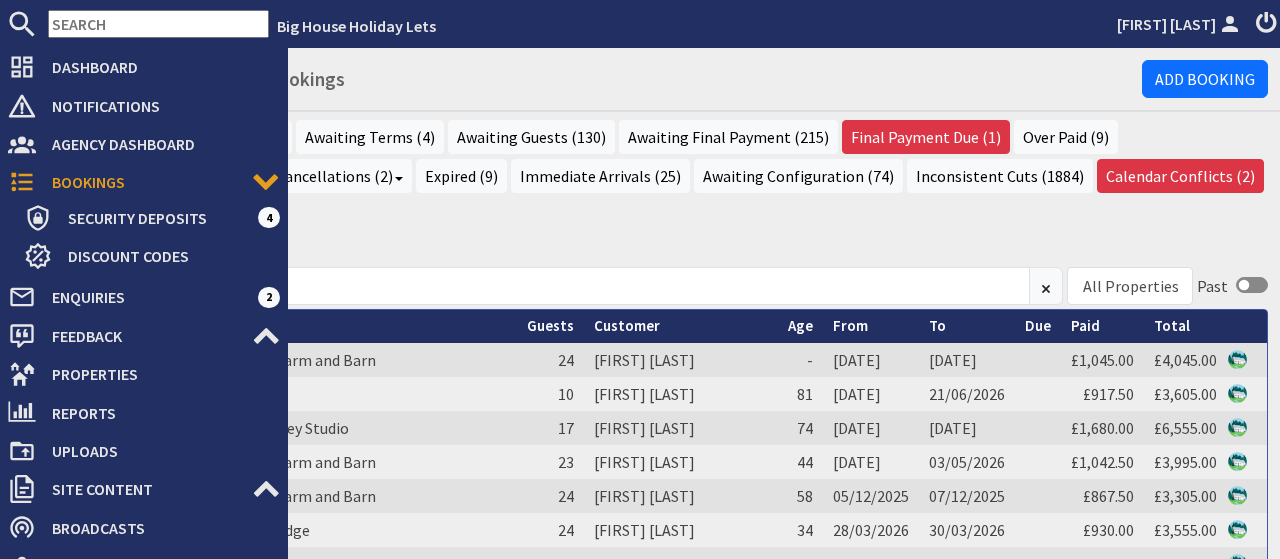 scroll, scrollTop: 0, scrollLeft: 0, axis: both 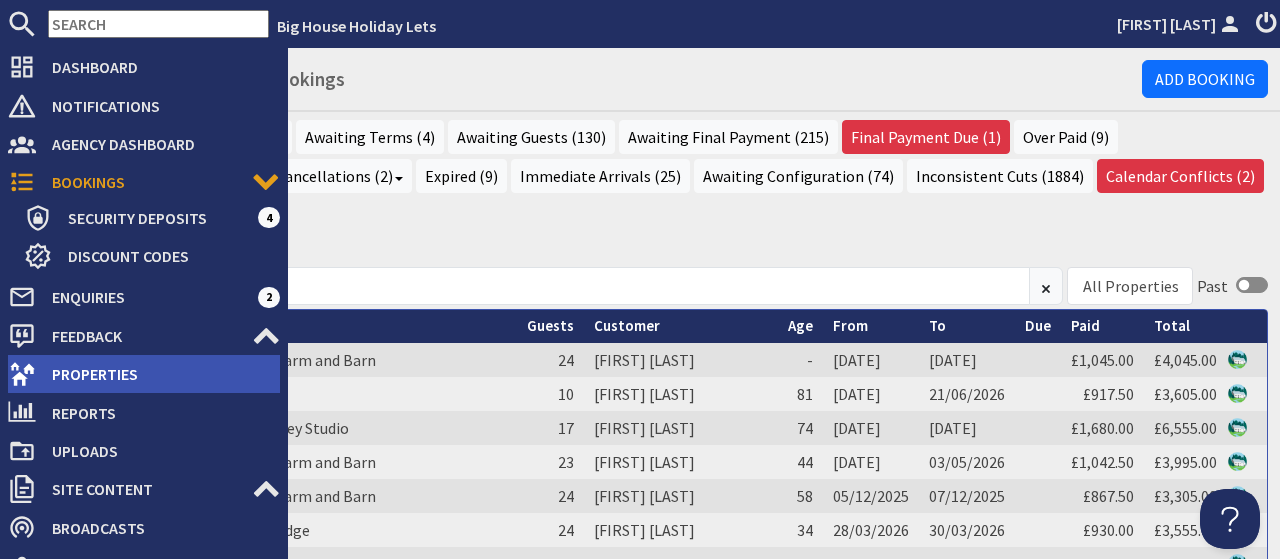 click on "Properties" at bounding box center [158, 374] 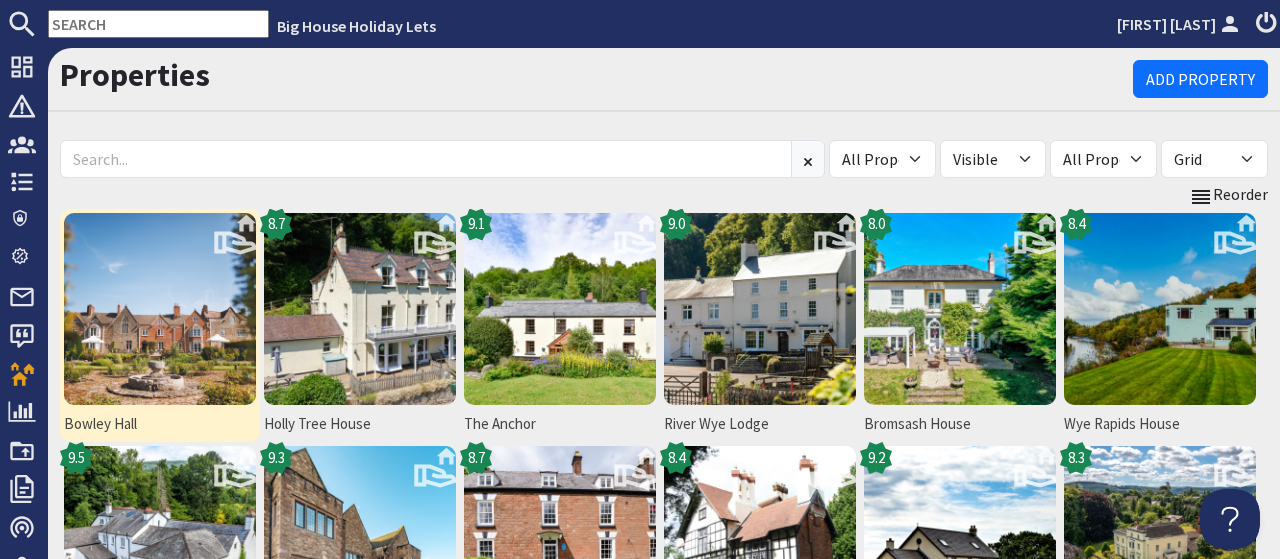 scroll, scrollTop: 0, scrollLeft: 0, axis: both 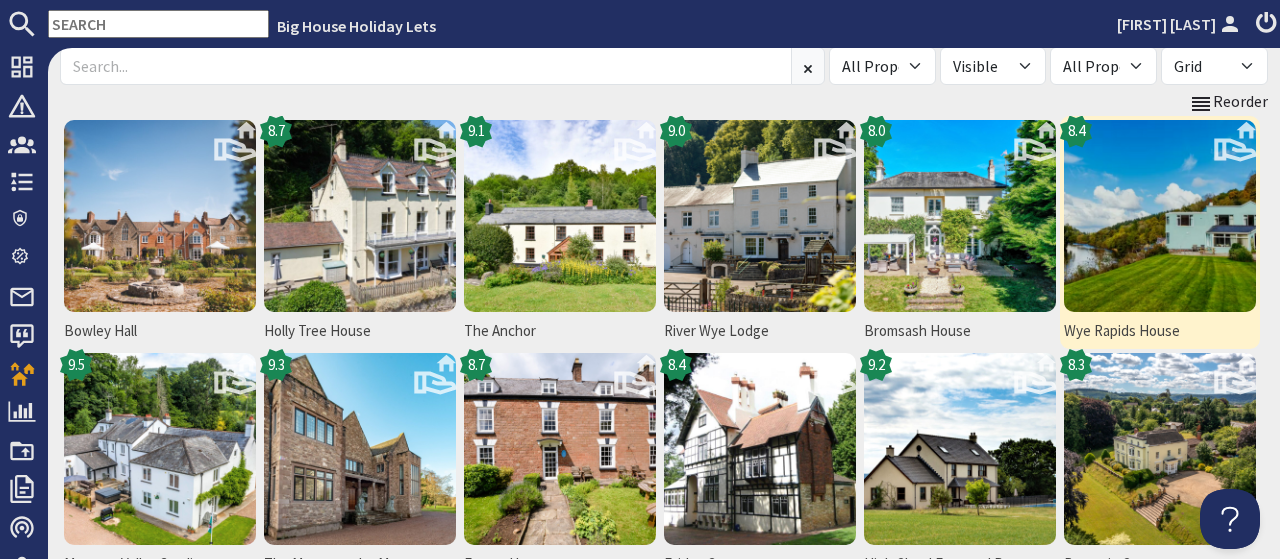 click at bounding box center (1160, 216) 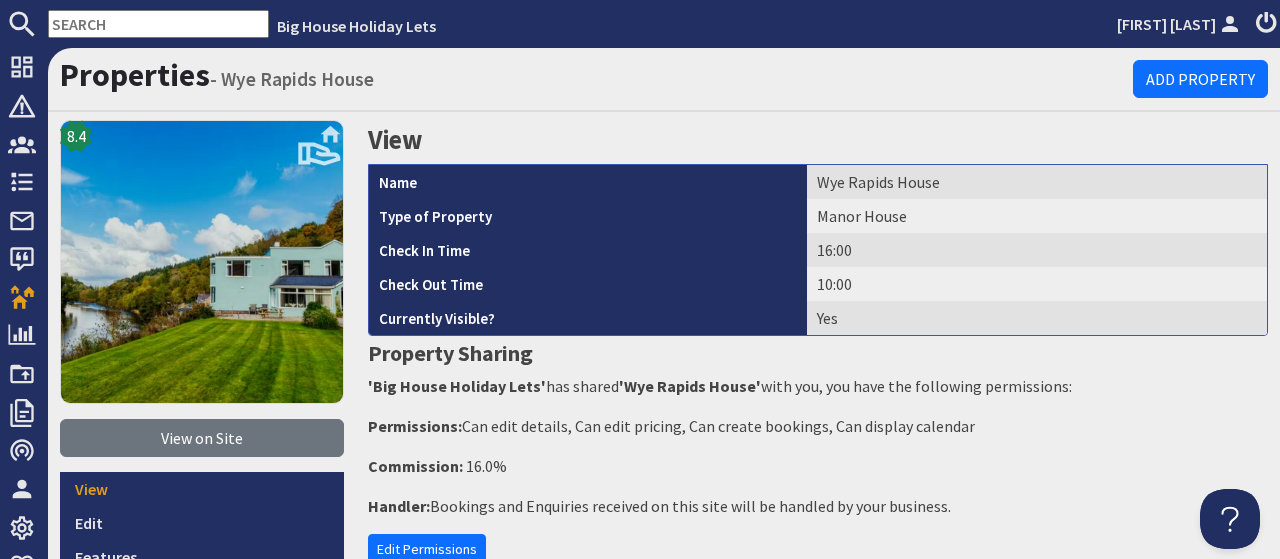 scroll, scrollTop: 0, scrollLeft: 0, axis: both 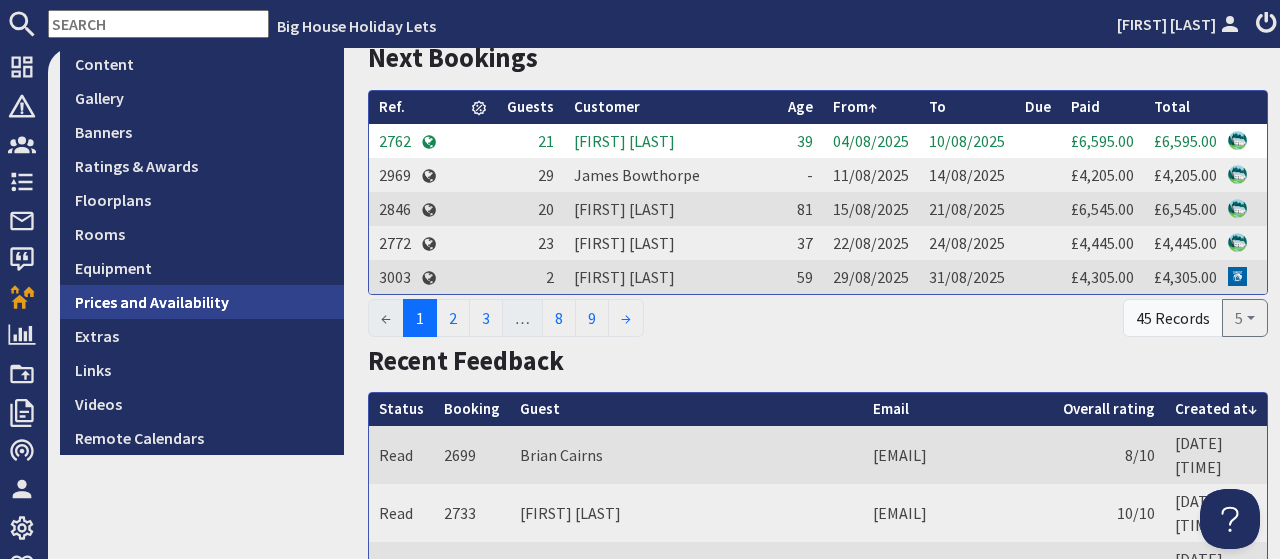 click on "Prices and Availability" at bounding box center [202, 302] 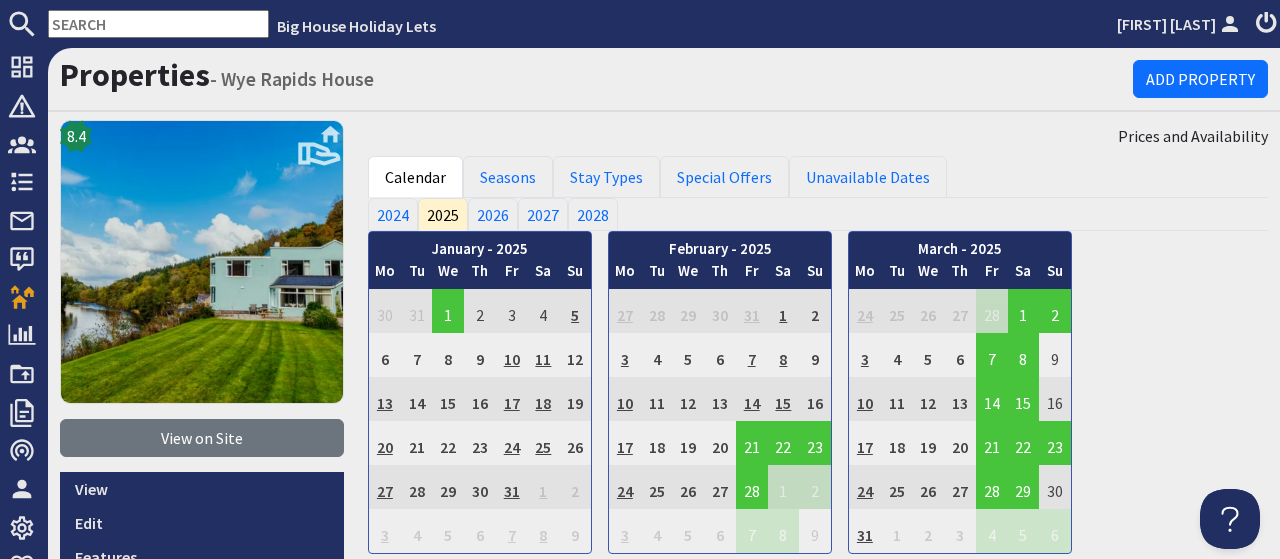 scroll, scrollTop: 0, scrollLeft: 0, axis: both 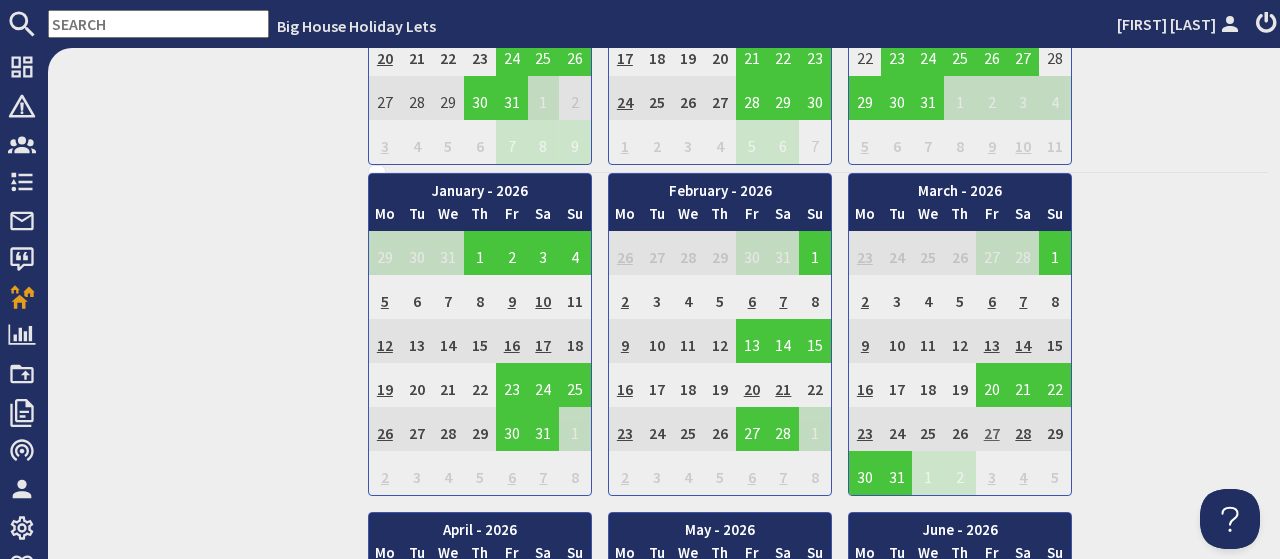 click on "27" at bounding box center (992, 429) 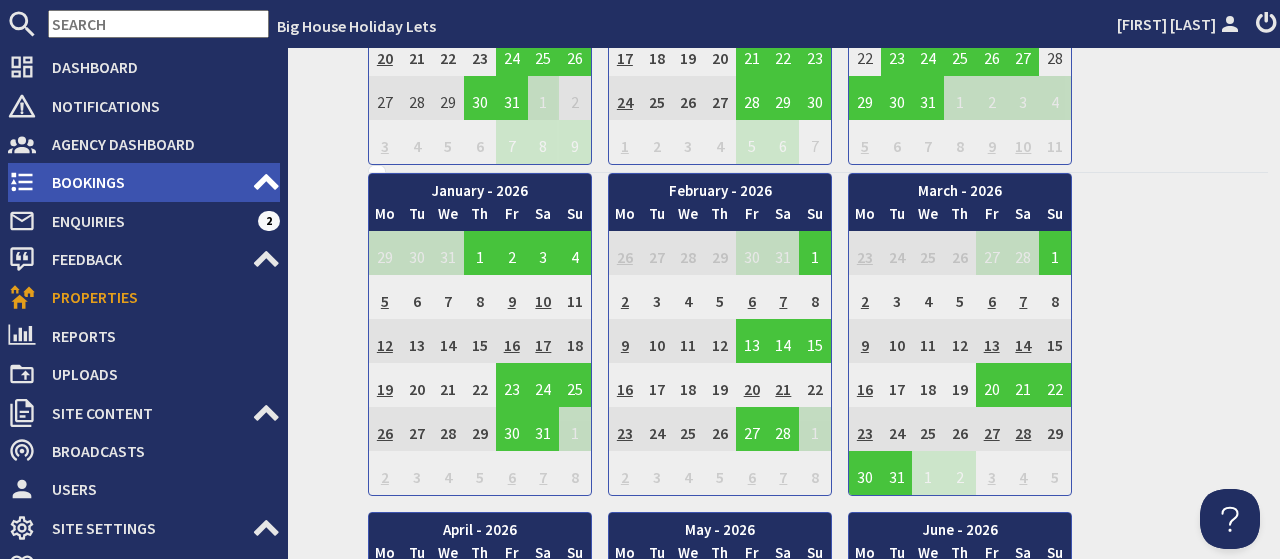 click on "Bookings" at bounding box center (144, 182) 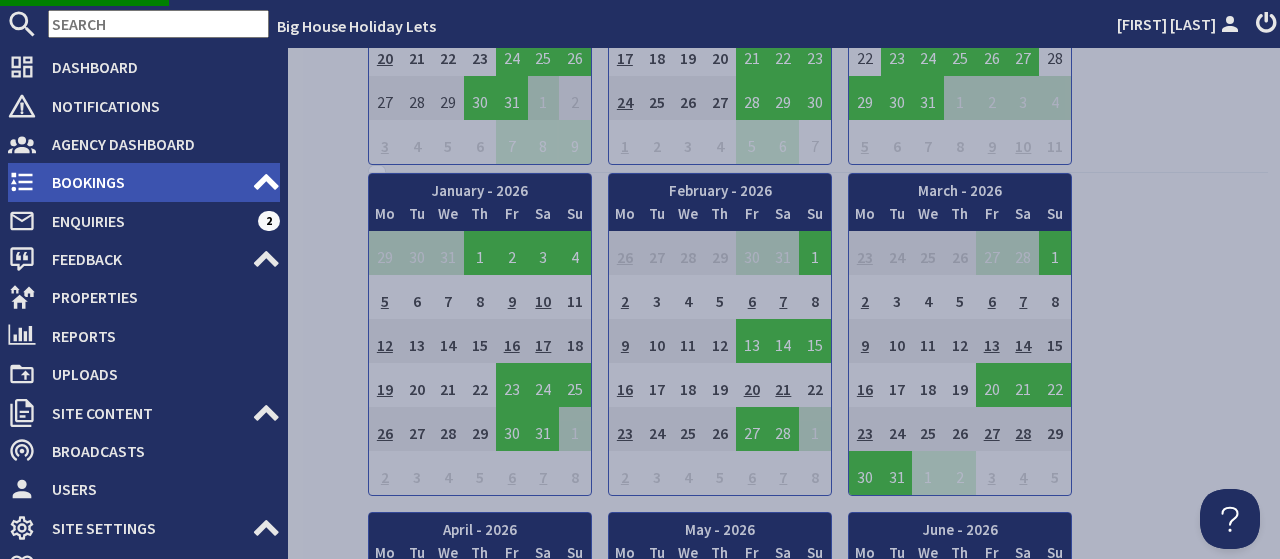 click on "Bookings" at bounding box center (144, 182) 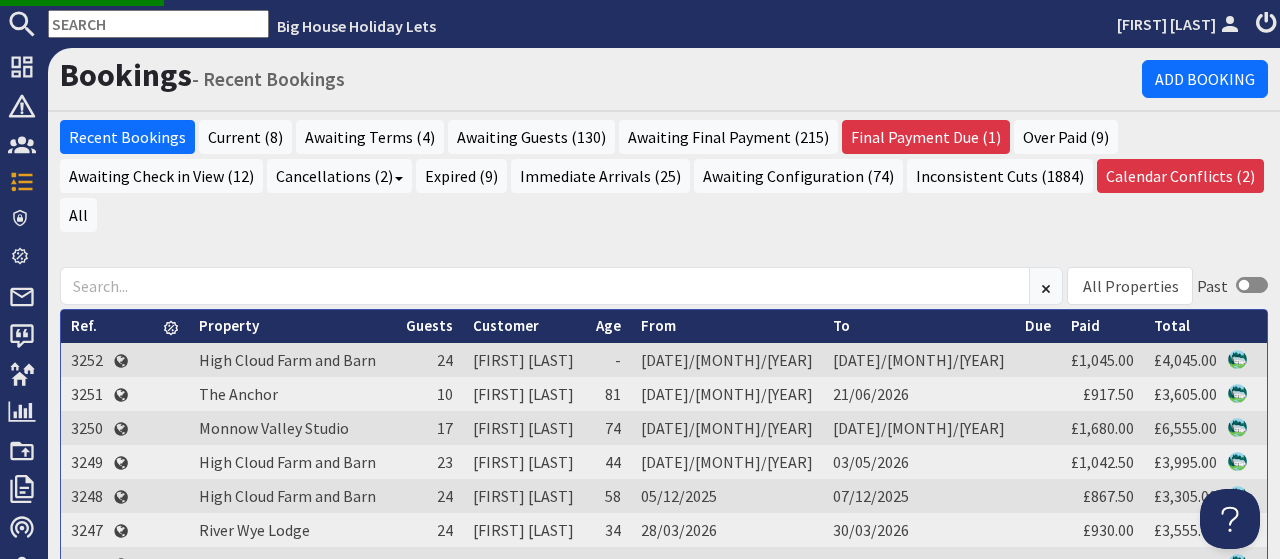 scroll, scrollTop: 0, scrollLeft: 0, axis: both 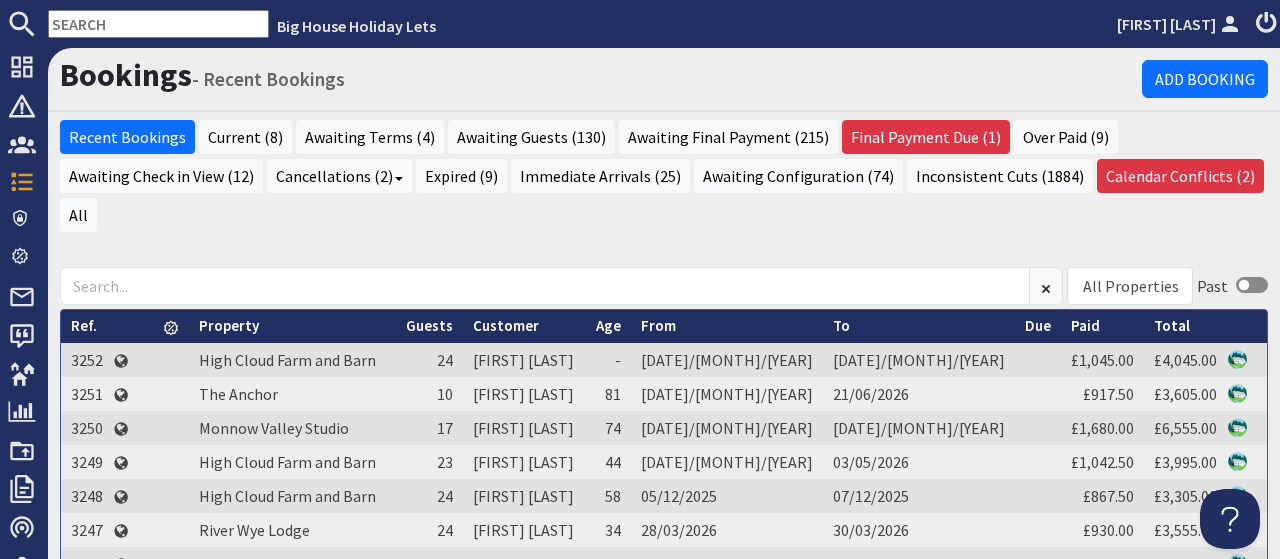 click at bounding box center (158, 24) 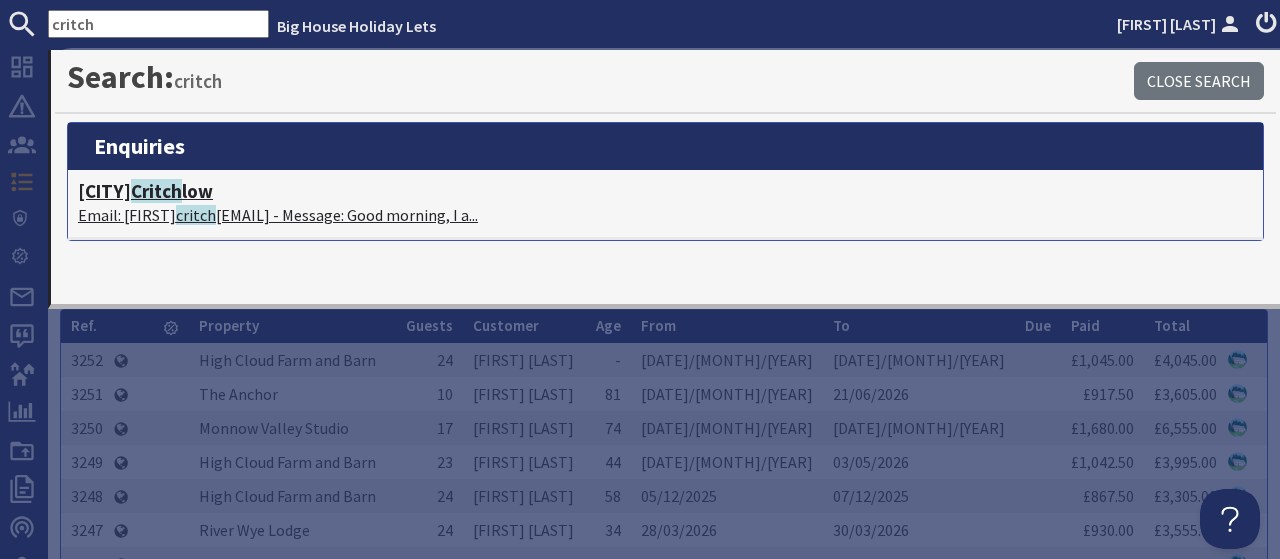 type on "critch" 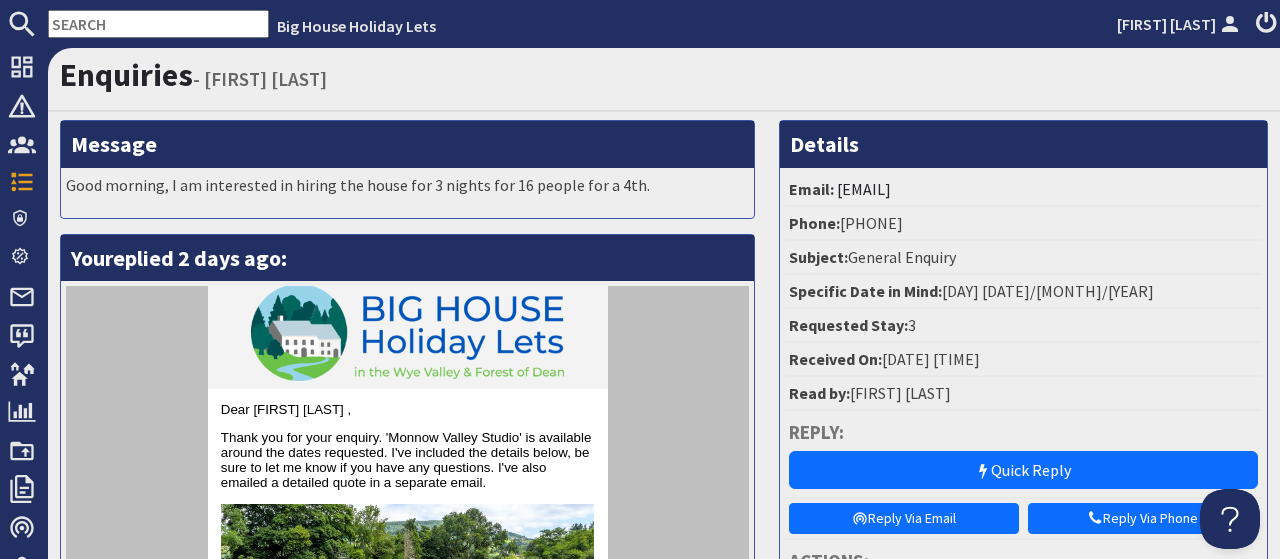 scroll, scrollTop: 0, scrollLeft: 0, axis: both 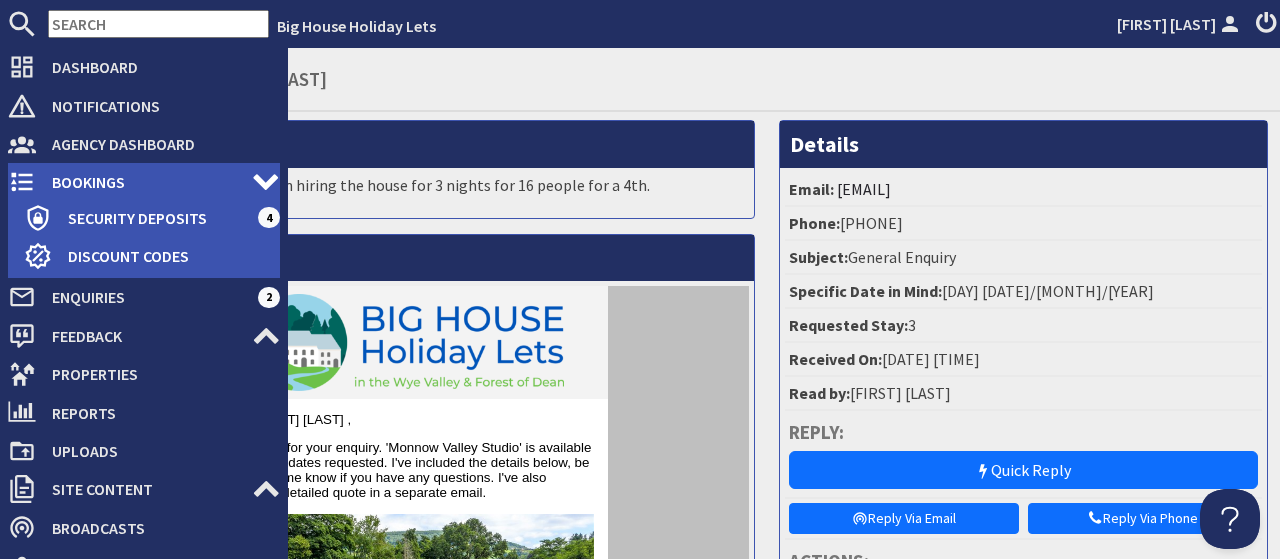 click on "Bookings" at bounding box center [144, 182] 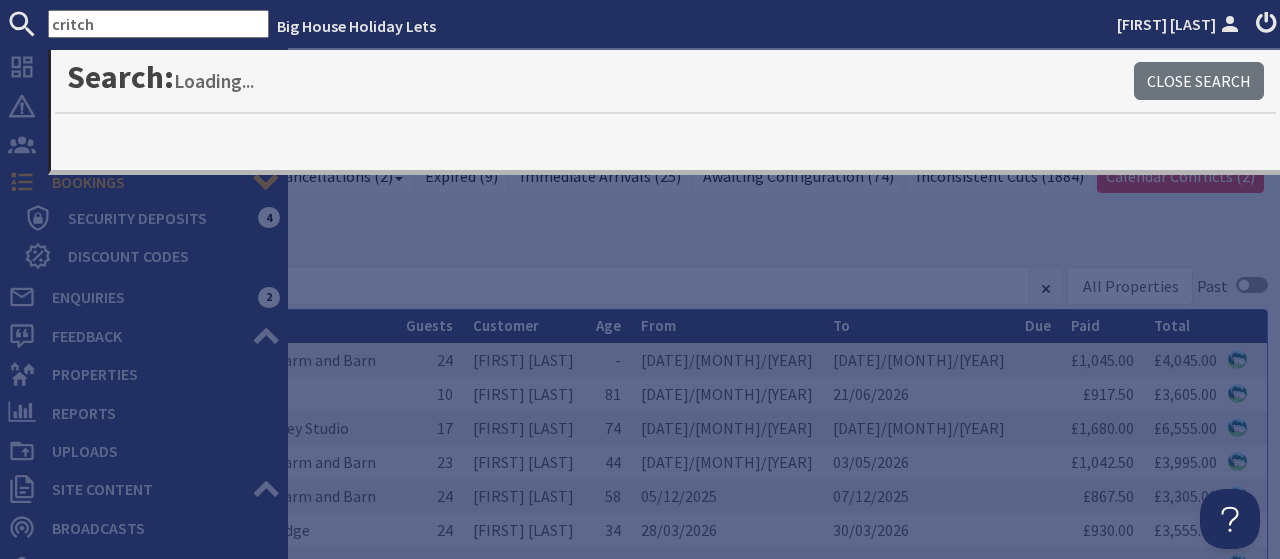 scroll, scrollTop: 0, scrollLeft: 0, axis: both 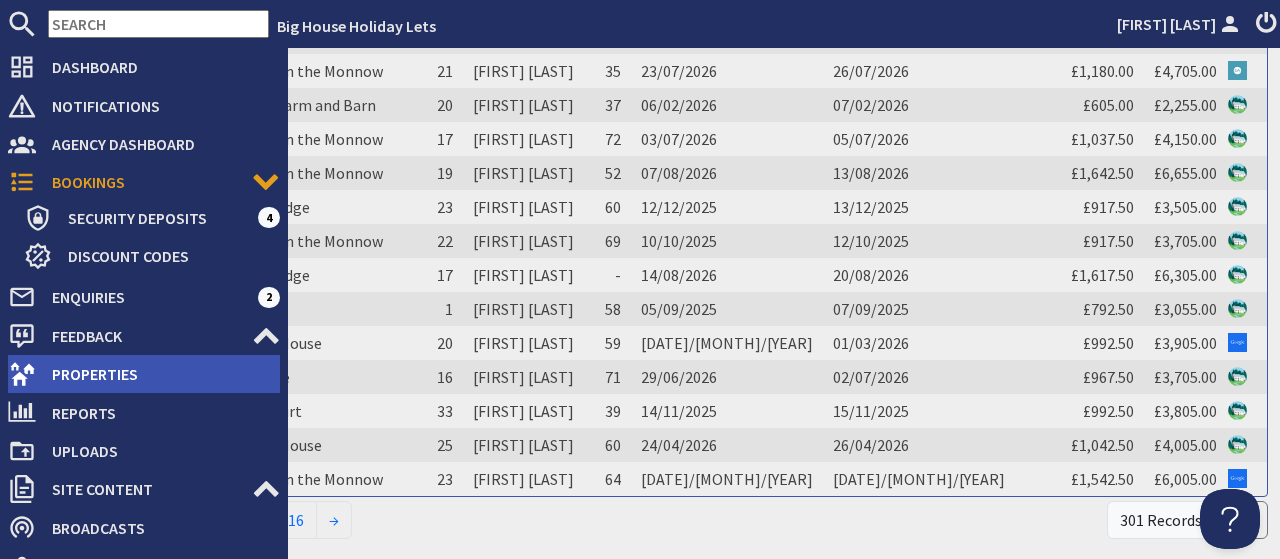 click on "Properties" at bounding box center (158, 374) 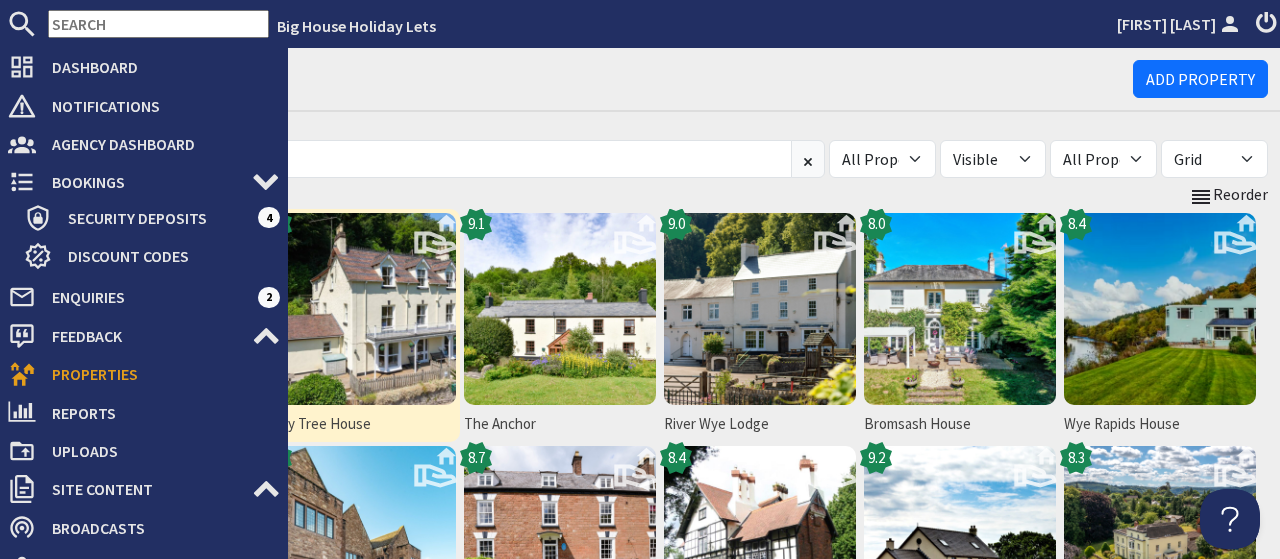 scroll, scrollTop: 0, scrollLeft: 0, axis: both 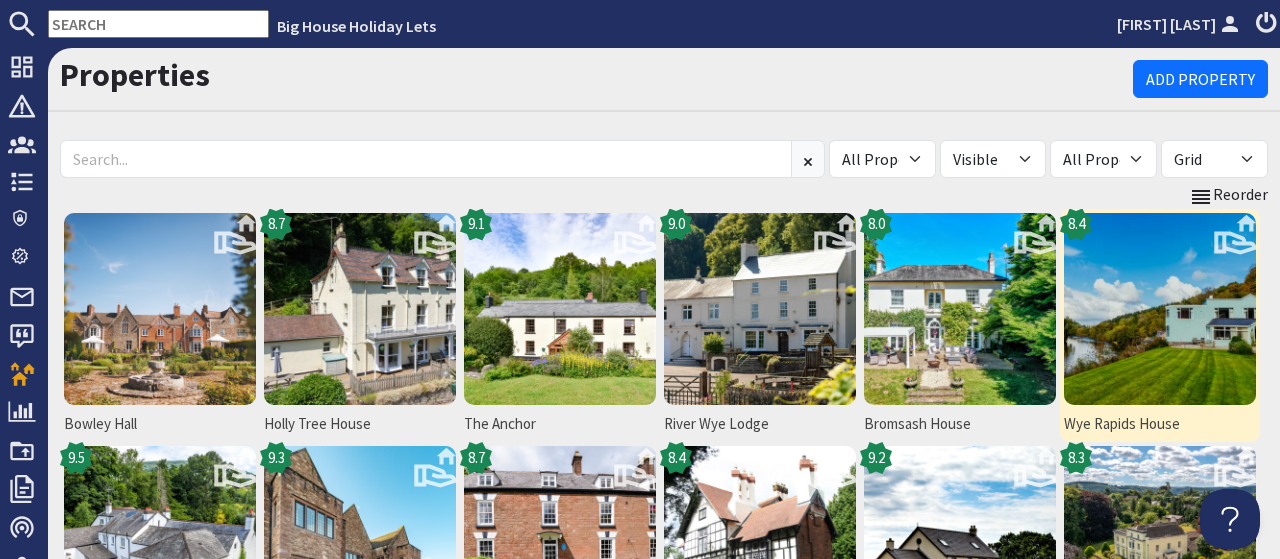 click at bounding box center (1160, 309) 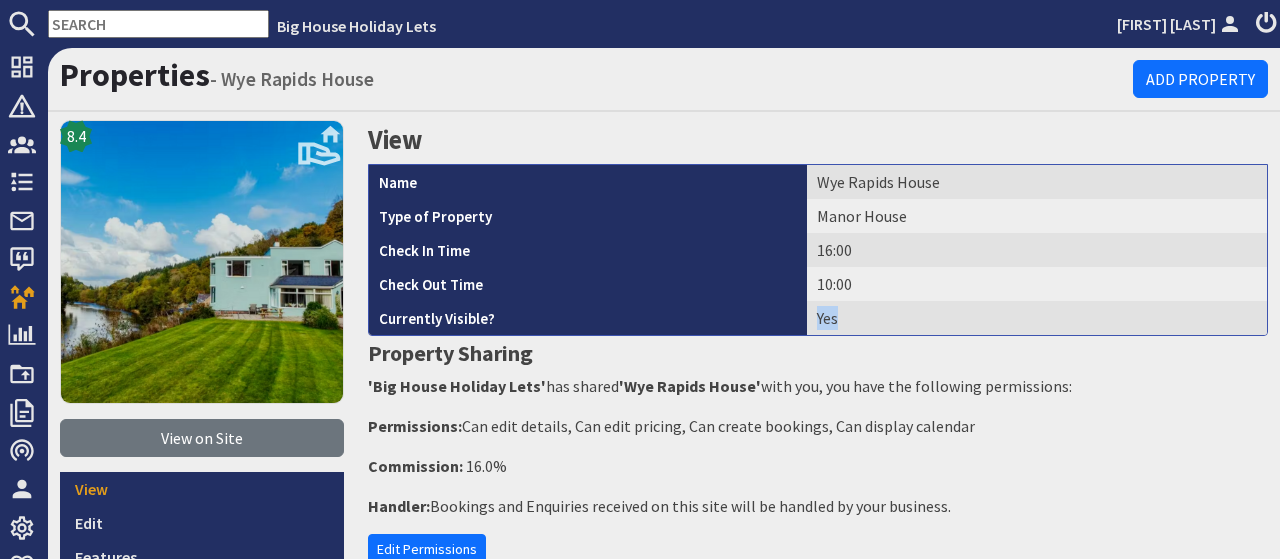 scroll, scrollTop: 0, scrollLeft: 0, axis: both 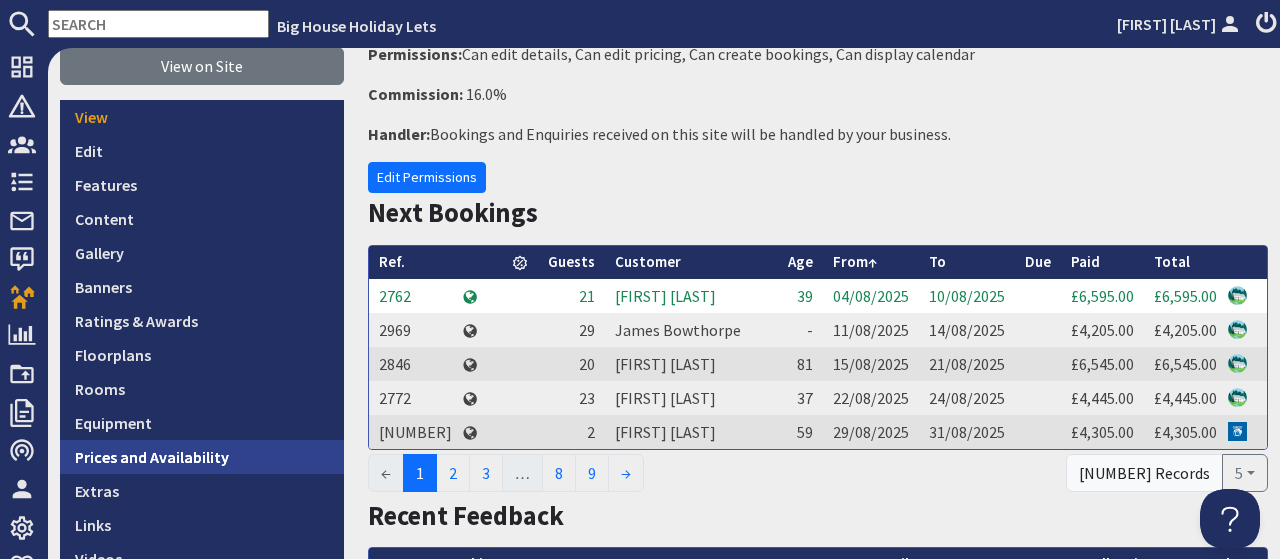 click on "Prices and Availability" at bounding box center (202, 457) 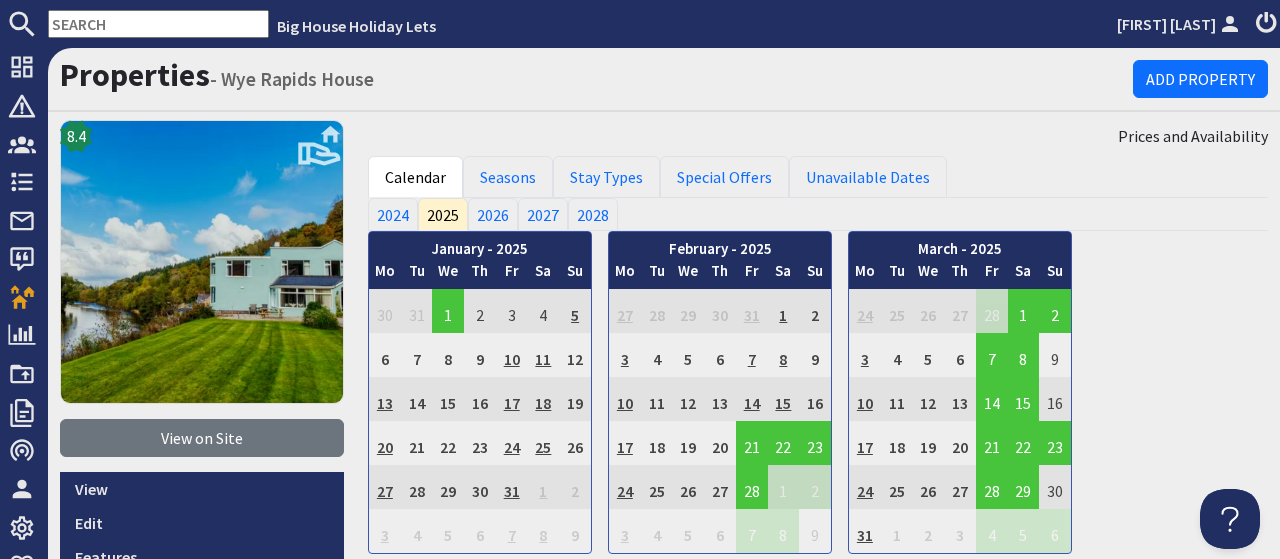 scroll, scrollTop: 0, scrollLeft: 0, axis: both 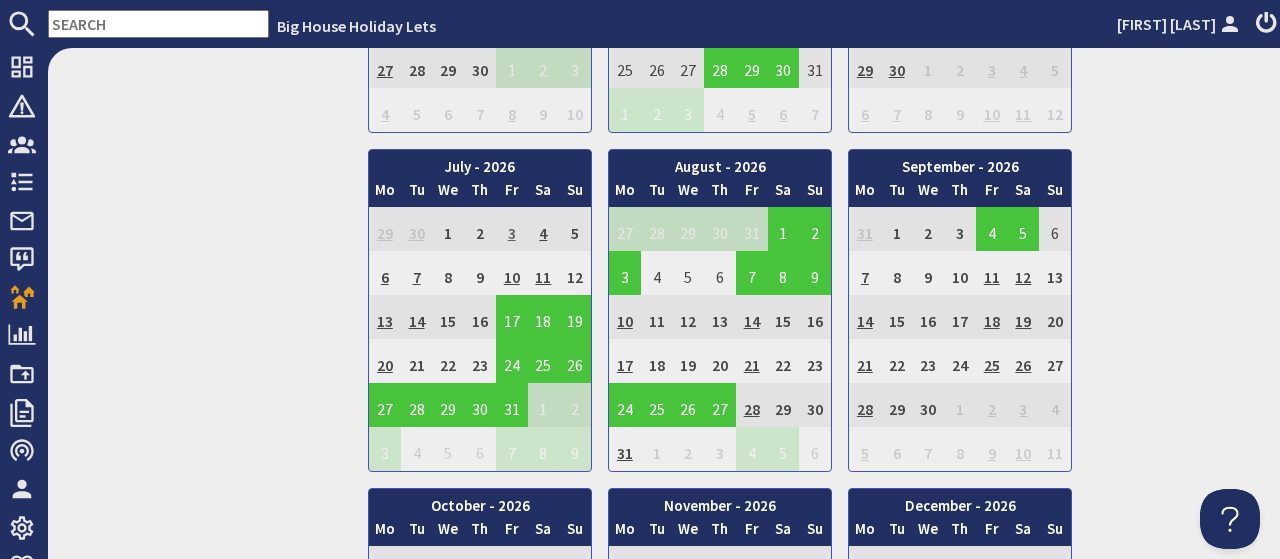 click on "3" at bounding box center [512, 229] 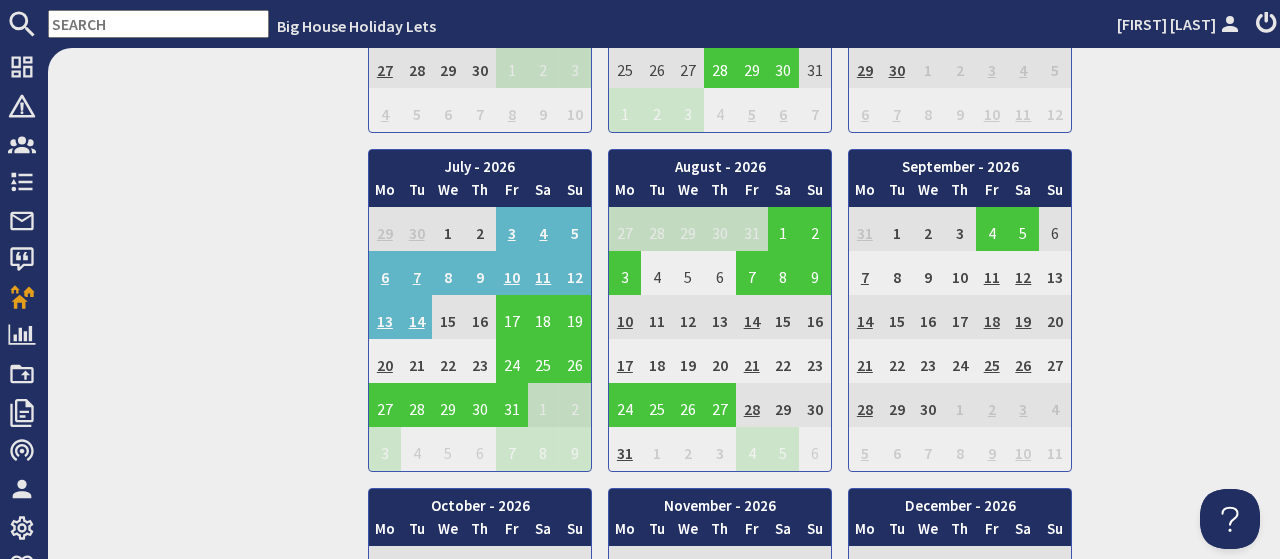 drag, startPoint x: 149, startPoint y: 429, endPoint x: 451, endPoint y: 555, distance: 327.2308 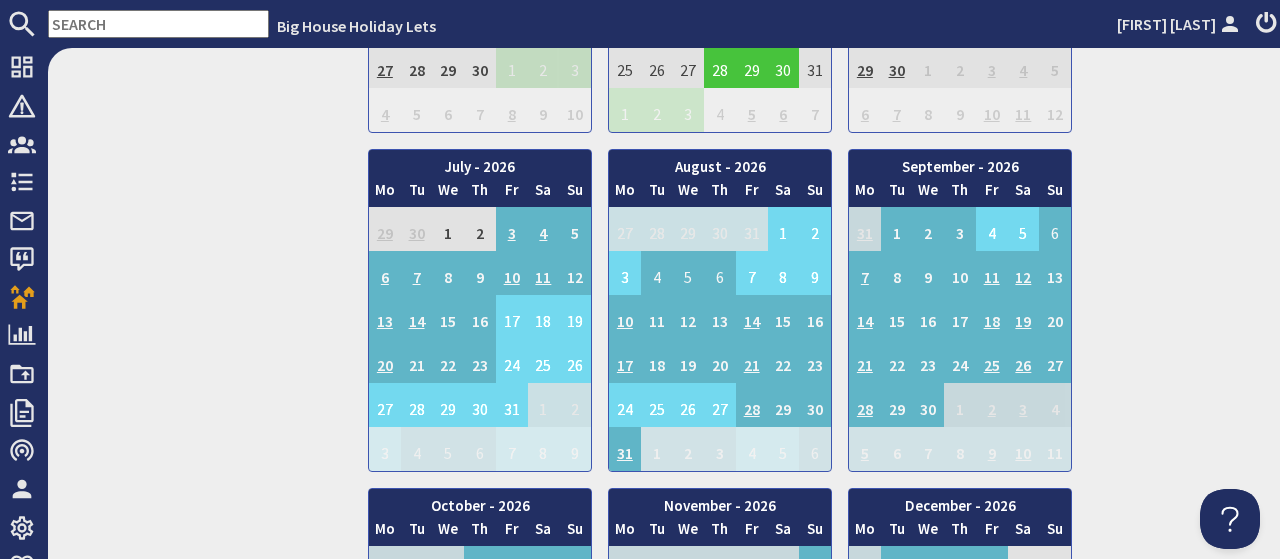 click on "[MONTH] - 2026
Mo
Tu
We
Th
Fr
Sa
Su
29
30
31
1
2
3
4
5
Mo Tu" at bounding box center (818, 141) 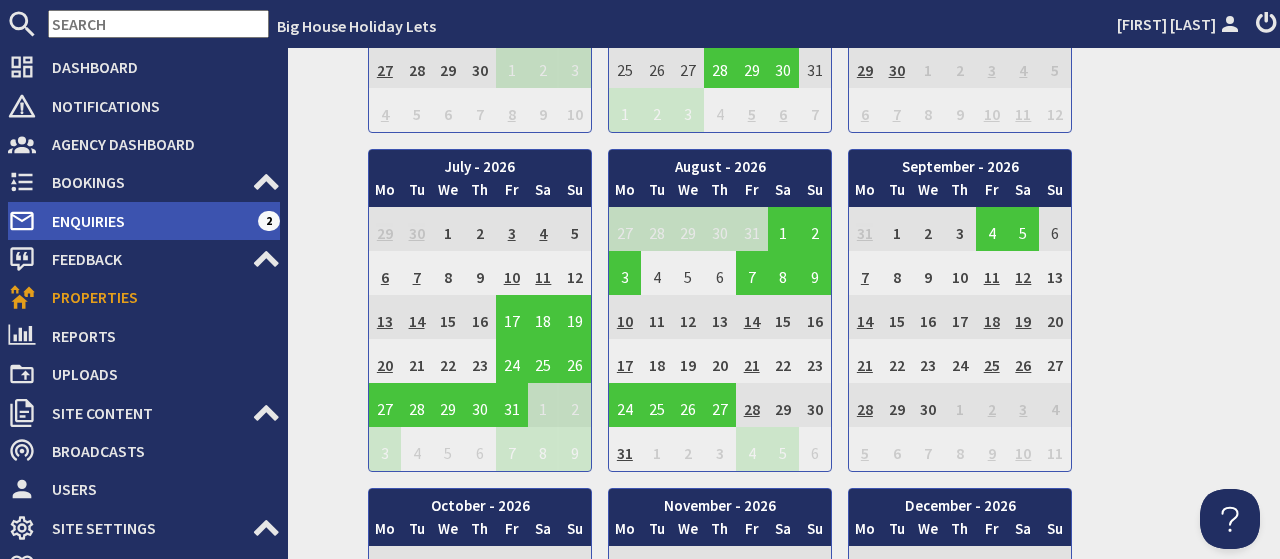 click on "Enquiries" at bounding box center [147, 221] 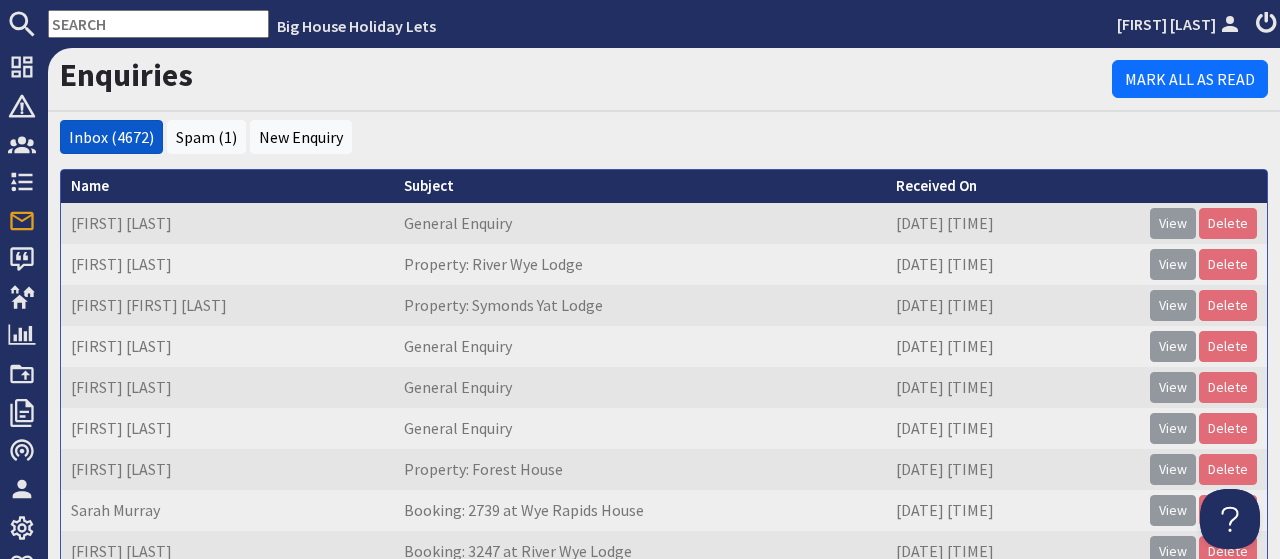 scroll, scrollTop: 0, scrollLeft: 0, axis: both 